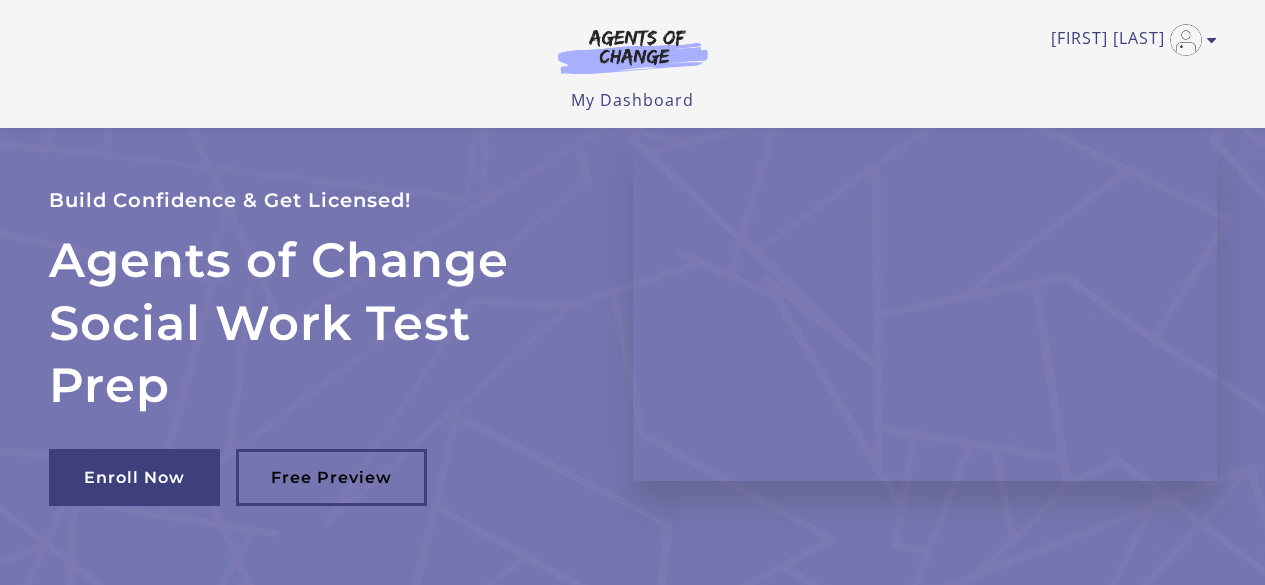 scroll, scrollTop: 200, scrollLeft: 0, axis: vertical 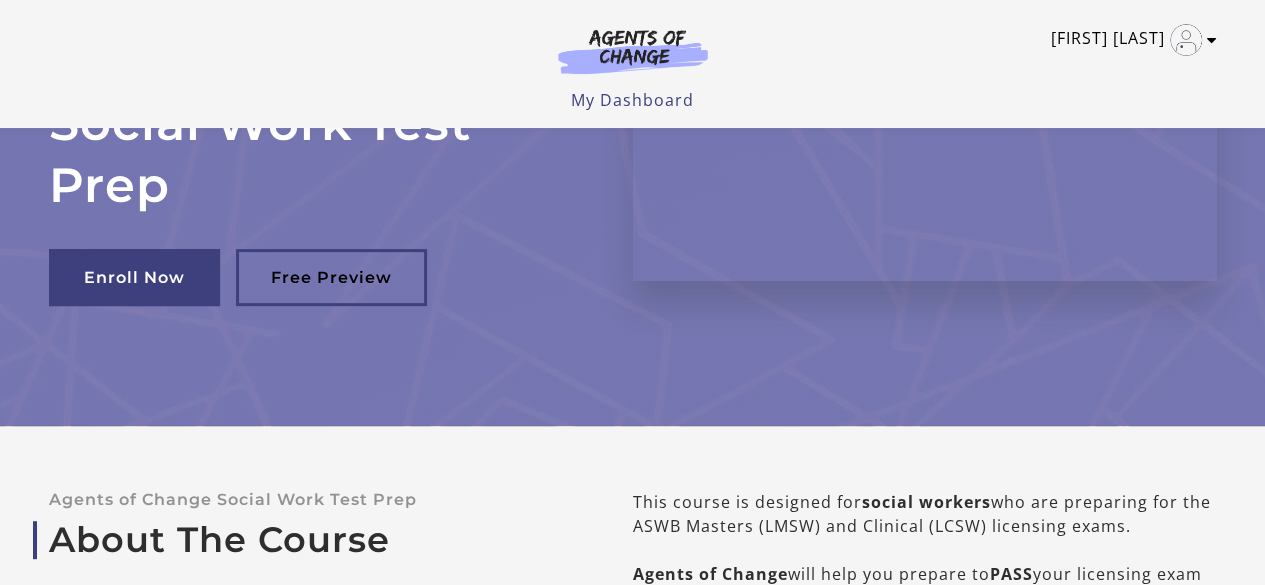 click on "[FIRST] [LAST]" at bounding box center [1129, 40] 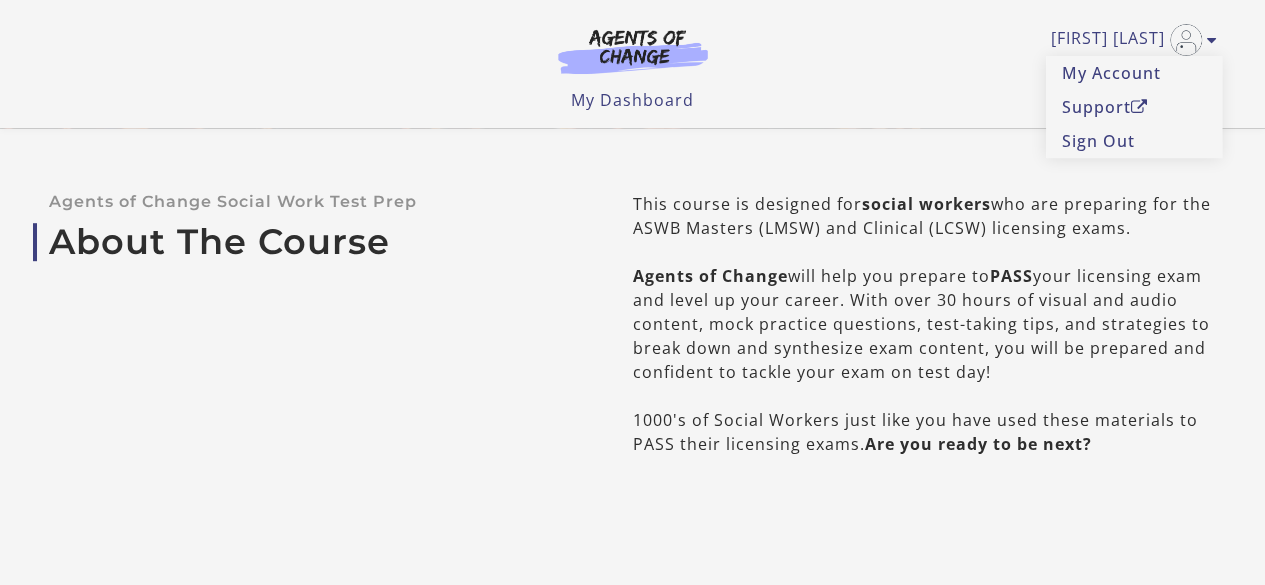 scroll, scrollTop: 500, scrollLeft: 0, axis: vertical 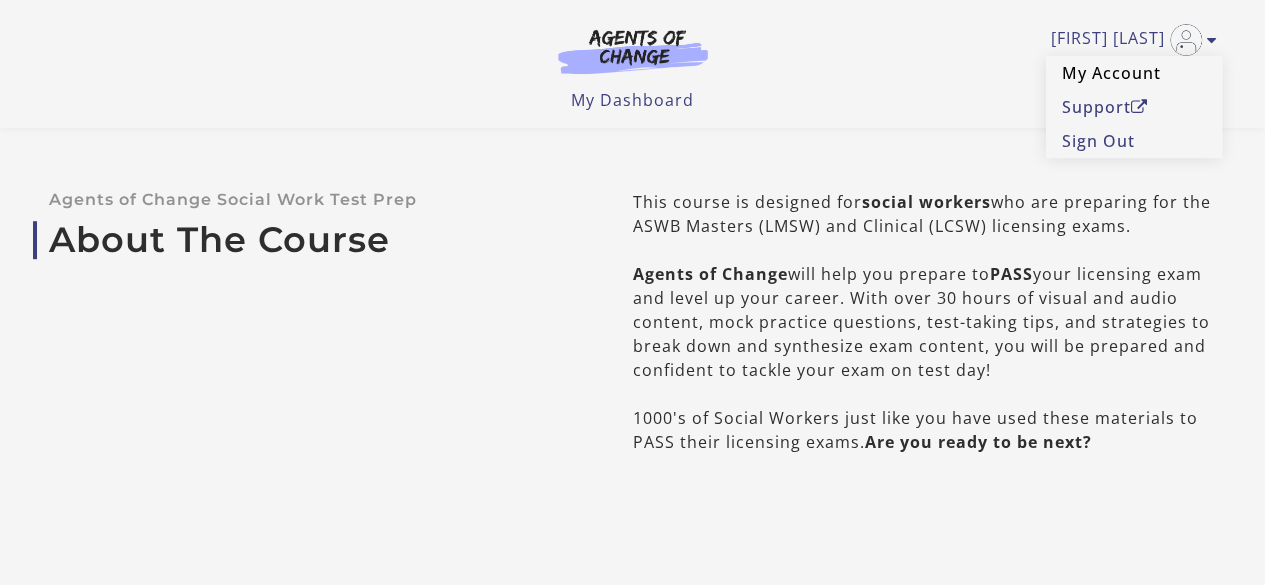 click on "My Account" at bounding box center (1134, 73) 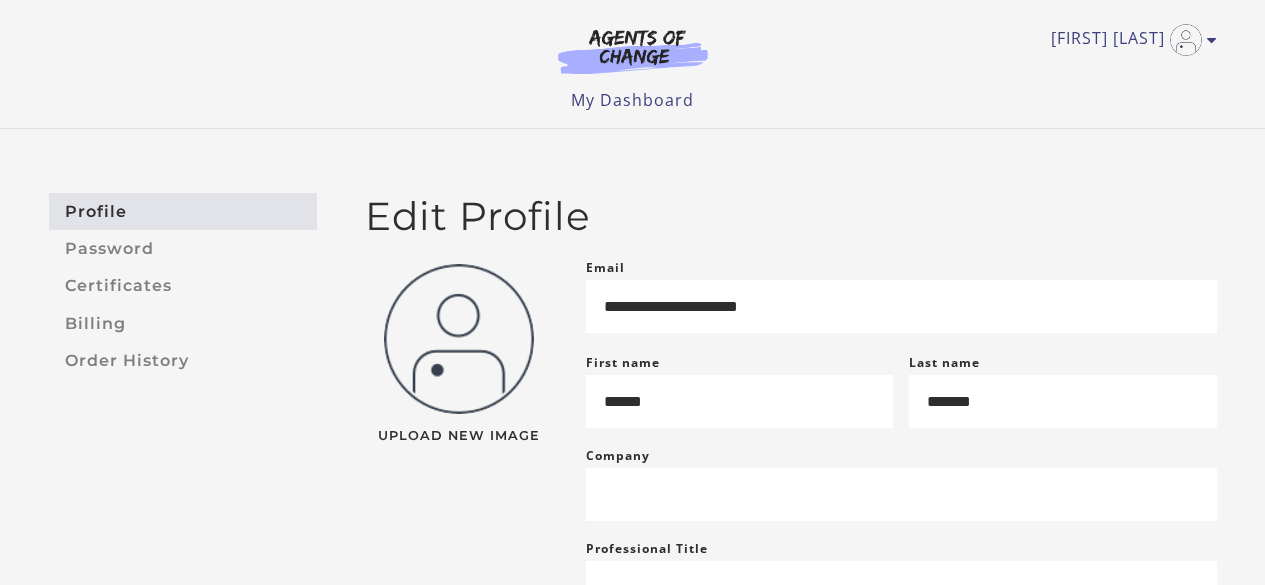 scroll, scrollTop: 0, scrollLeft: 0, axis: both 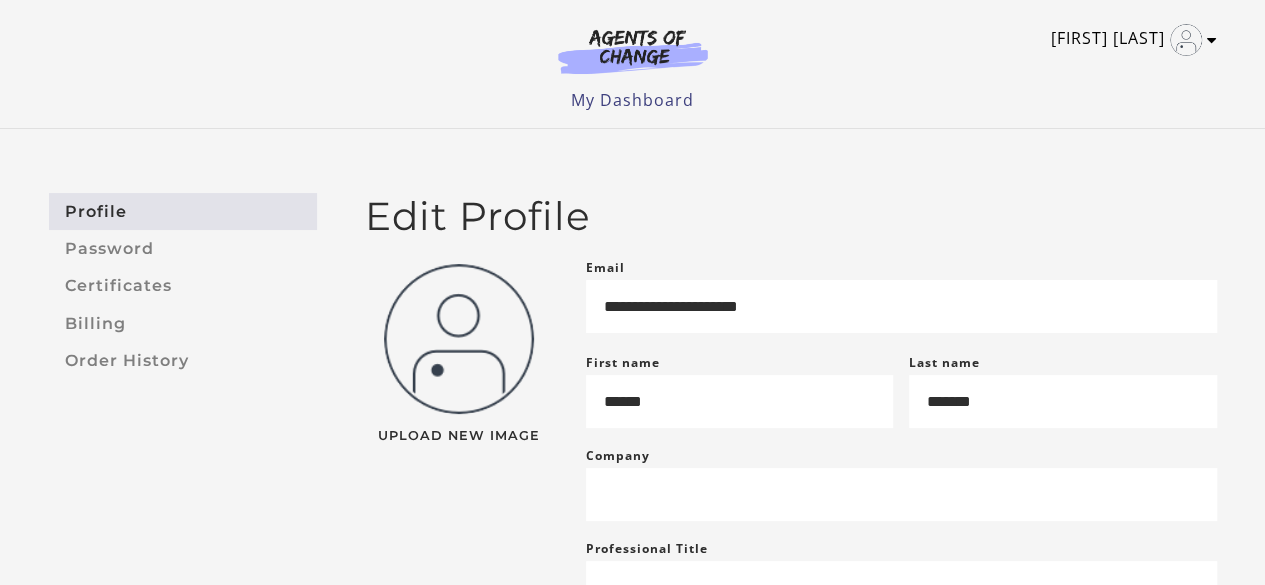 click at bounding box center [1186, 40] 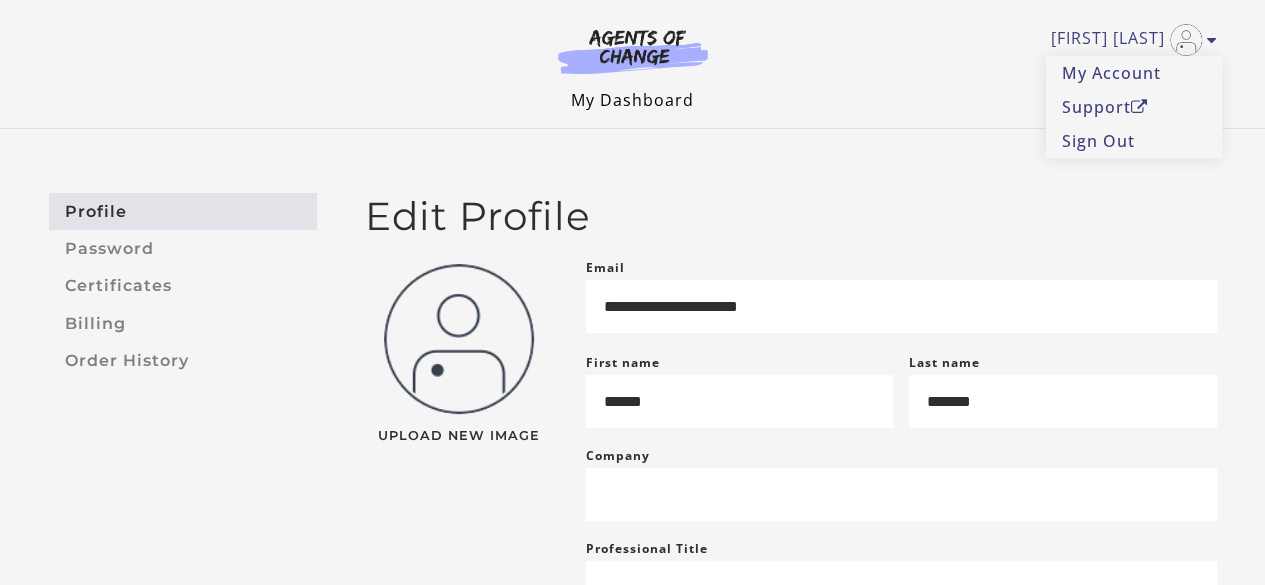 click on "My Dashboard" at bounding box center [632, 100] 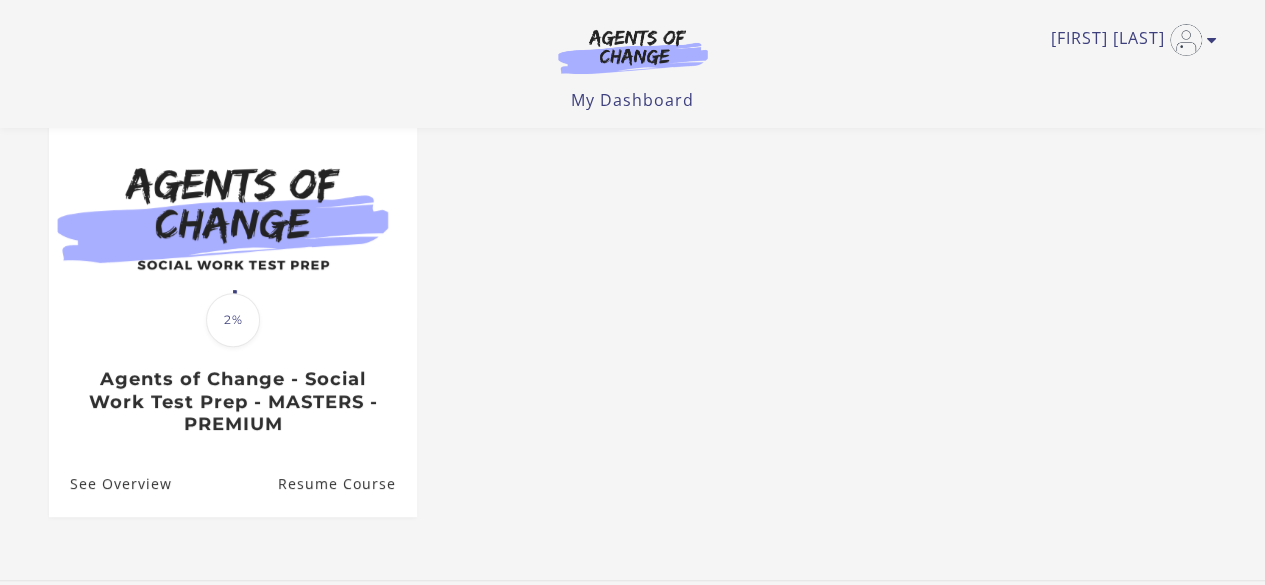 scroll, scrollTop: 0, scrollLeft: 0, axis: both 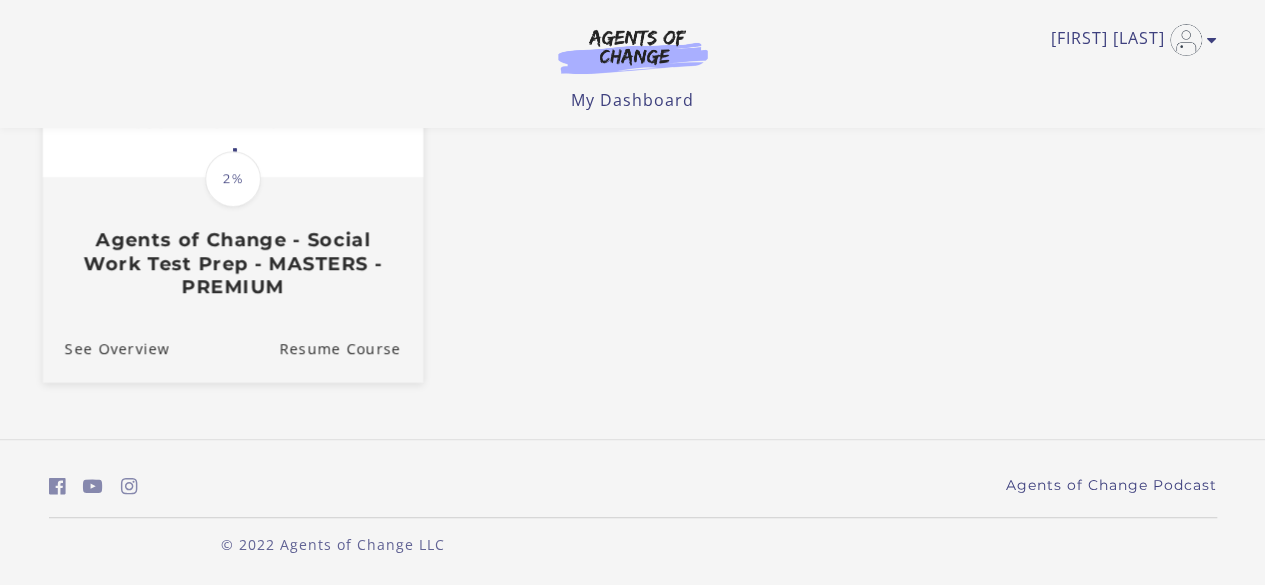 click on "Agents of Change - Social Work Test Prep - MASTERS - PREMIUM" at bounding box center (232, 263) 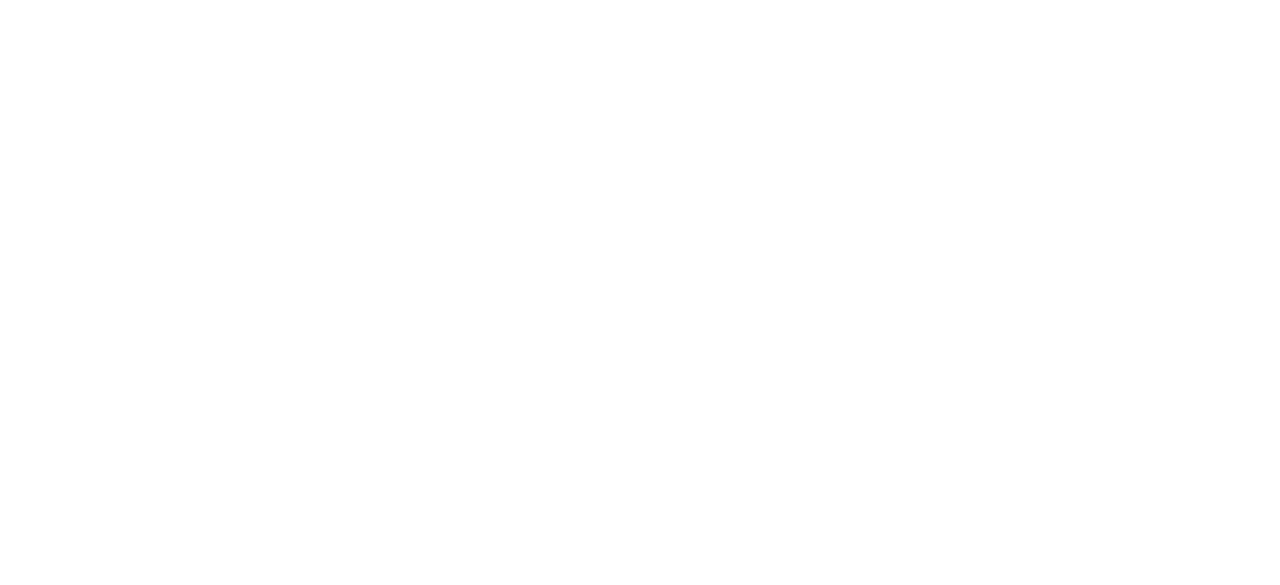 scroll, scrollTop: 0, scrollLeft: 0, axis: both 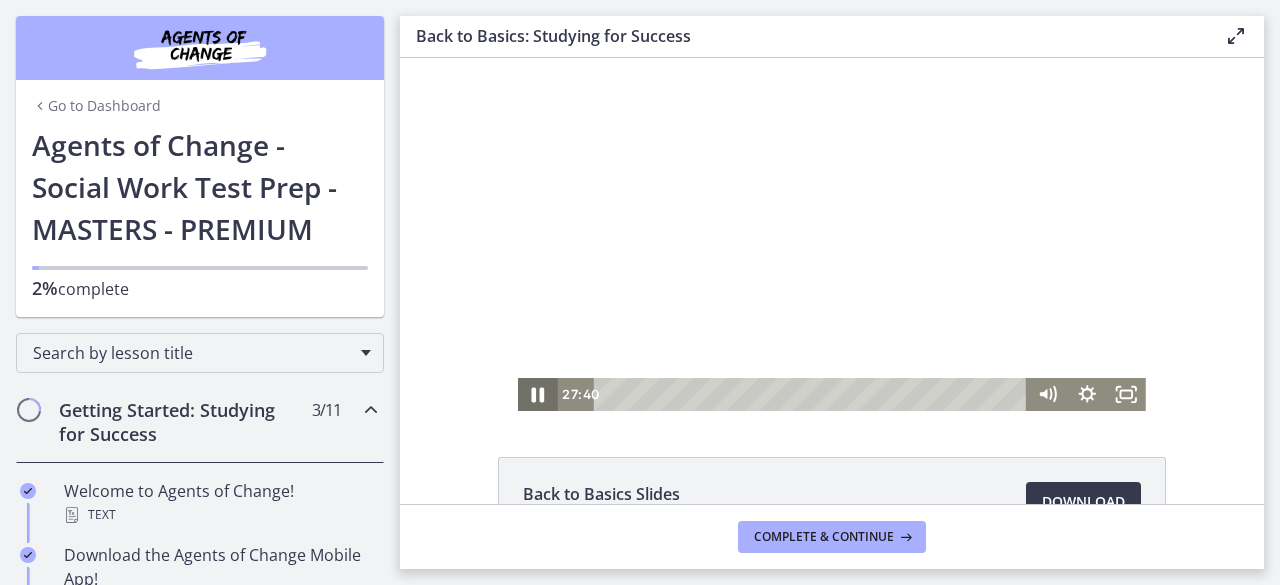 click 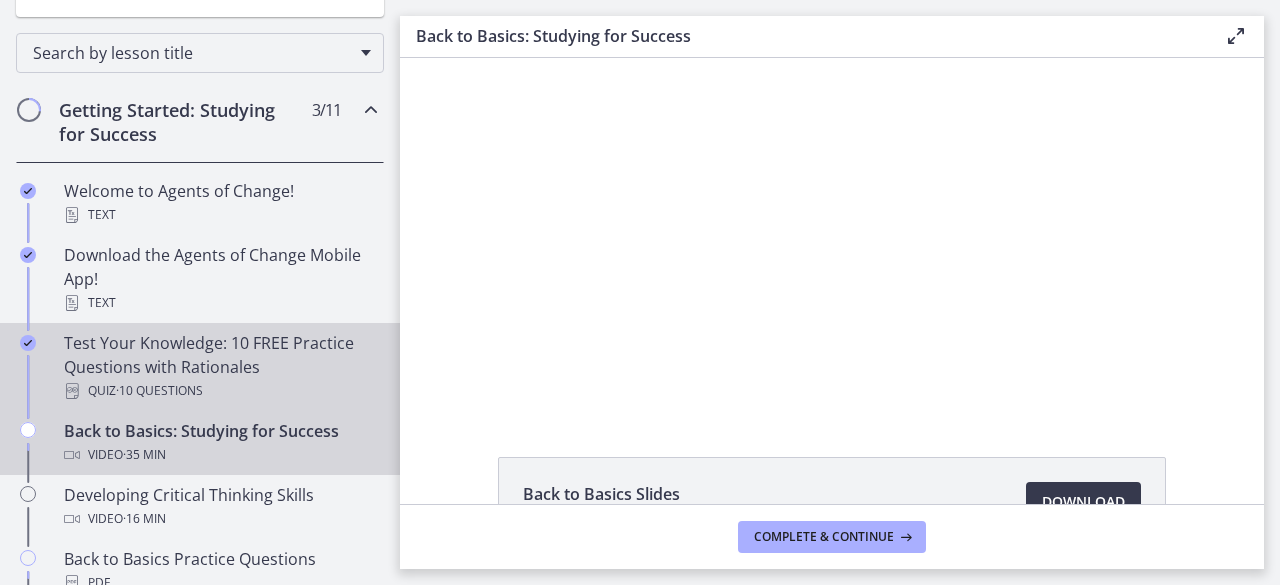 scroll, scrollTop: 400, scrollLeft: 0, axis: vertical 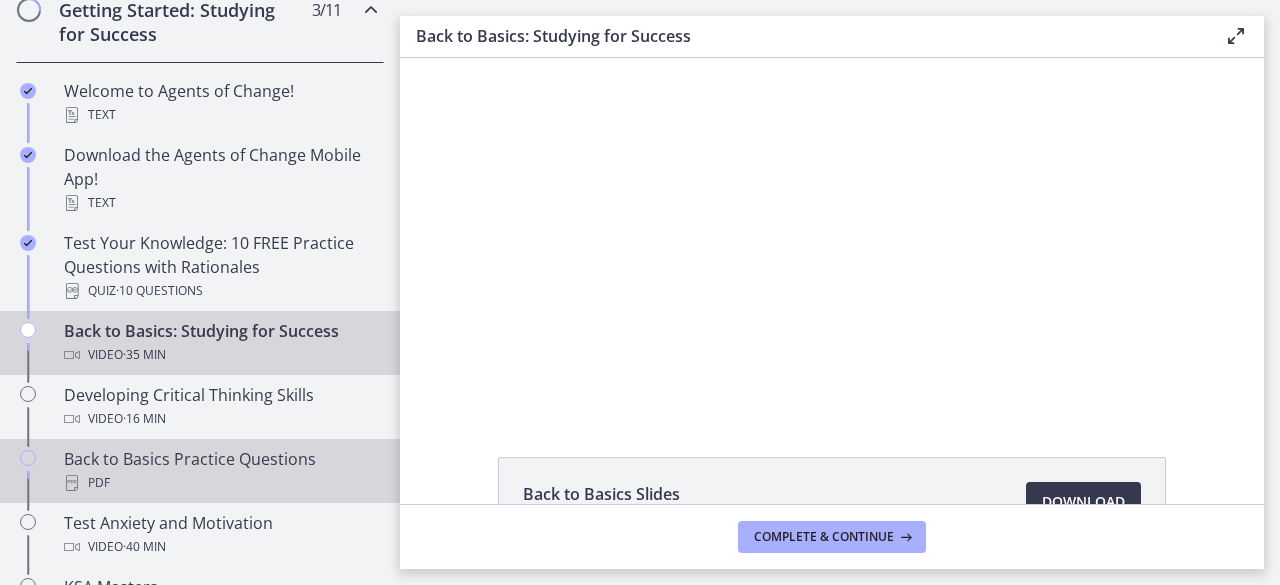 click on "PDF" at bounding box center [220, 483] 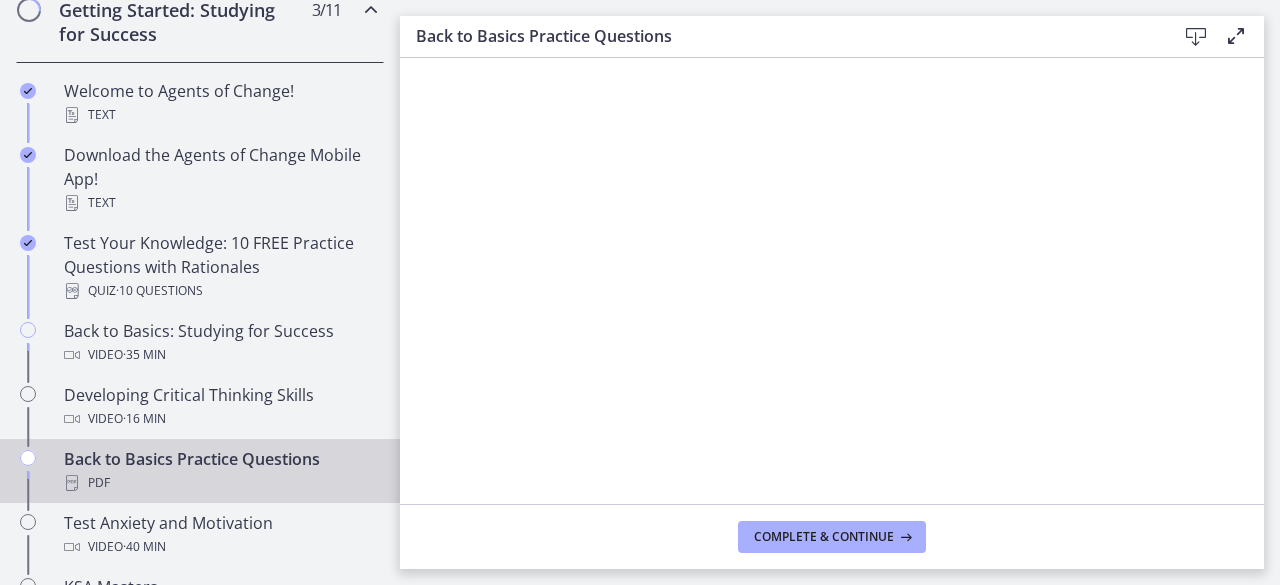 click at bounding box center (1196, 37) 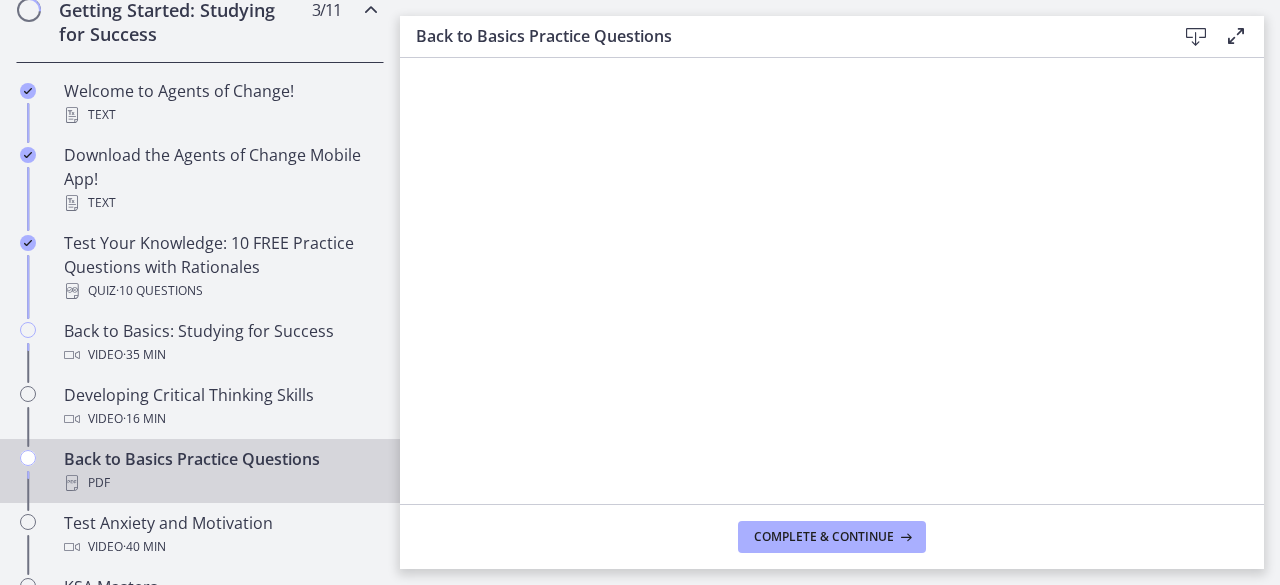 scroll, scrollTop: 500, scrollLeft: 0, axis: vertical 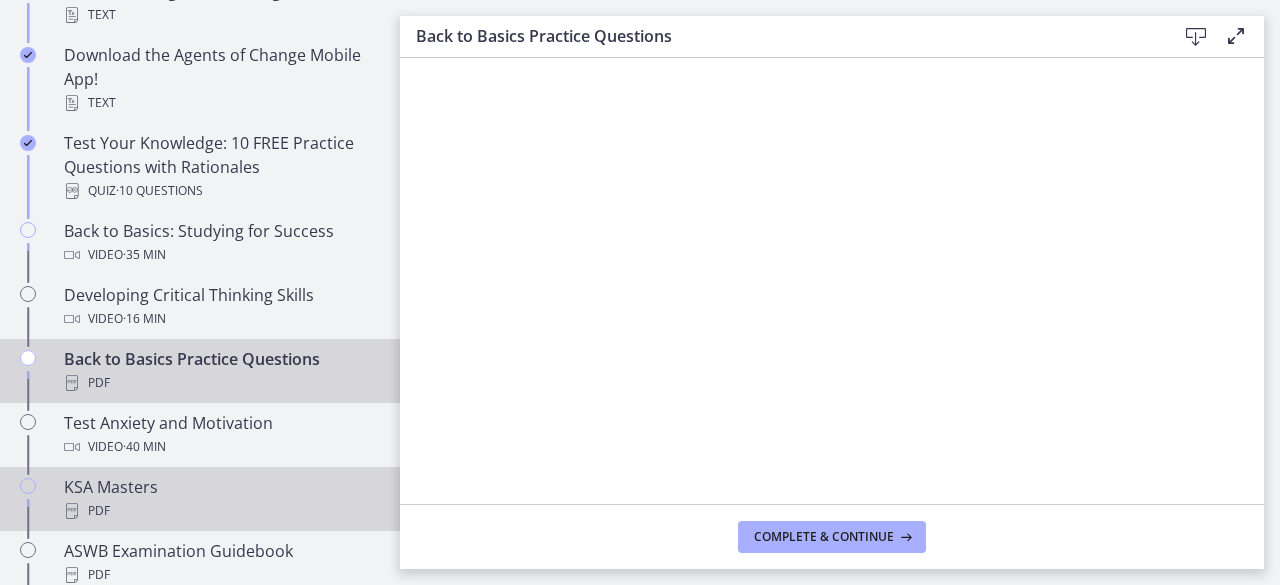 click on "PDF" at bounding box center (220, 511) 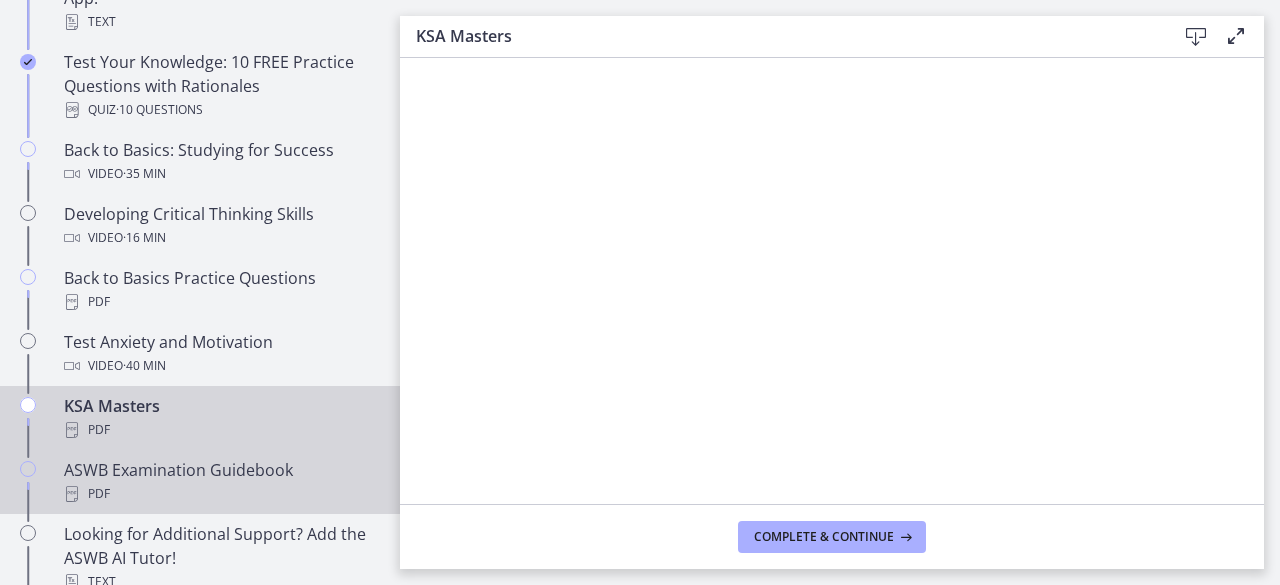 scroll, scrollTop: 600, scrollLeft: 0, axis: vertical 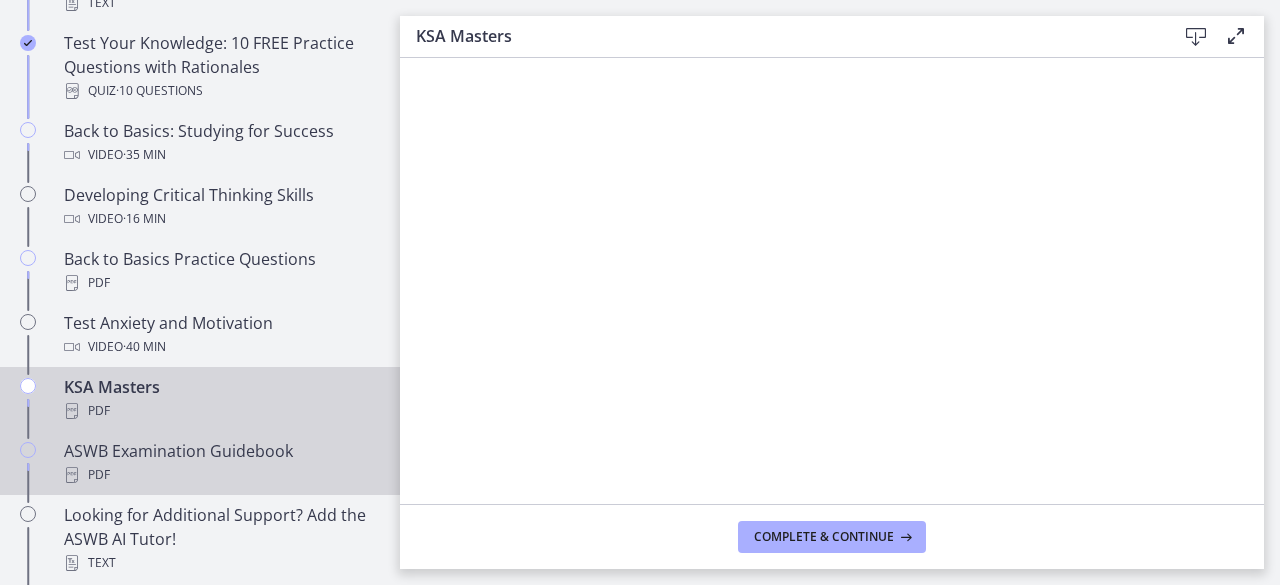 click on "PDF" at bounding box center (220, 475) 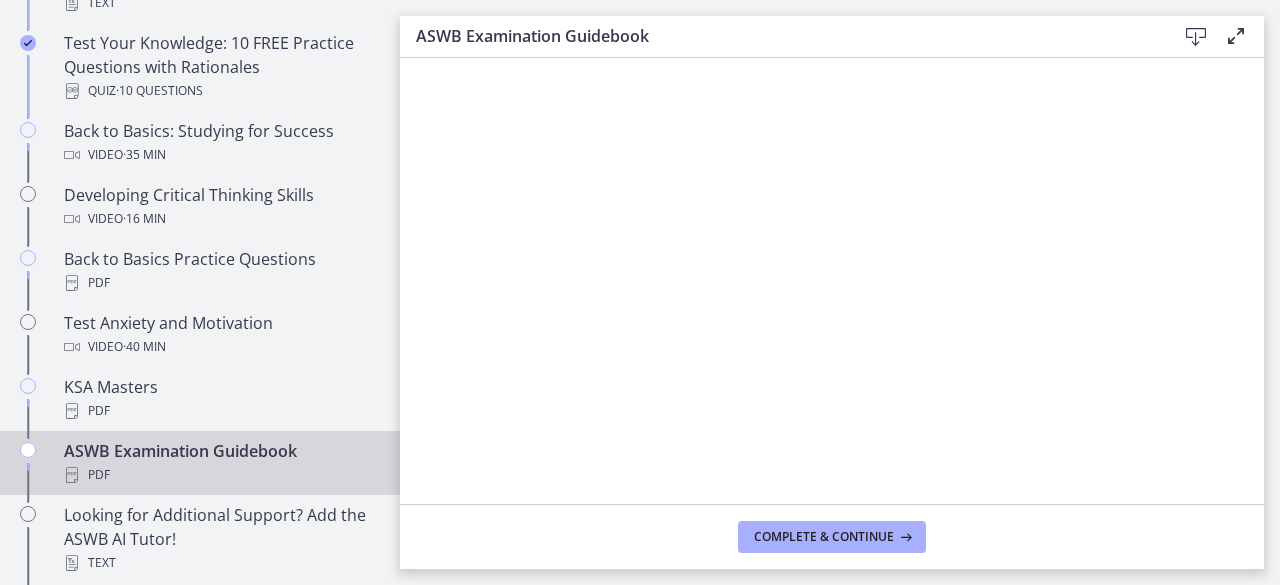 click at bounding box center (1196, 37) 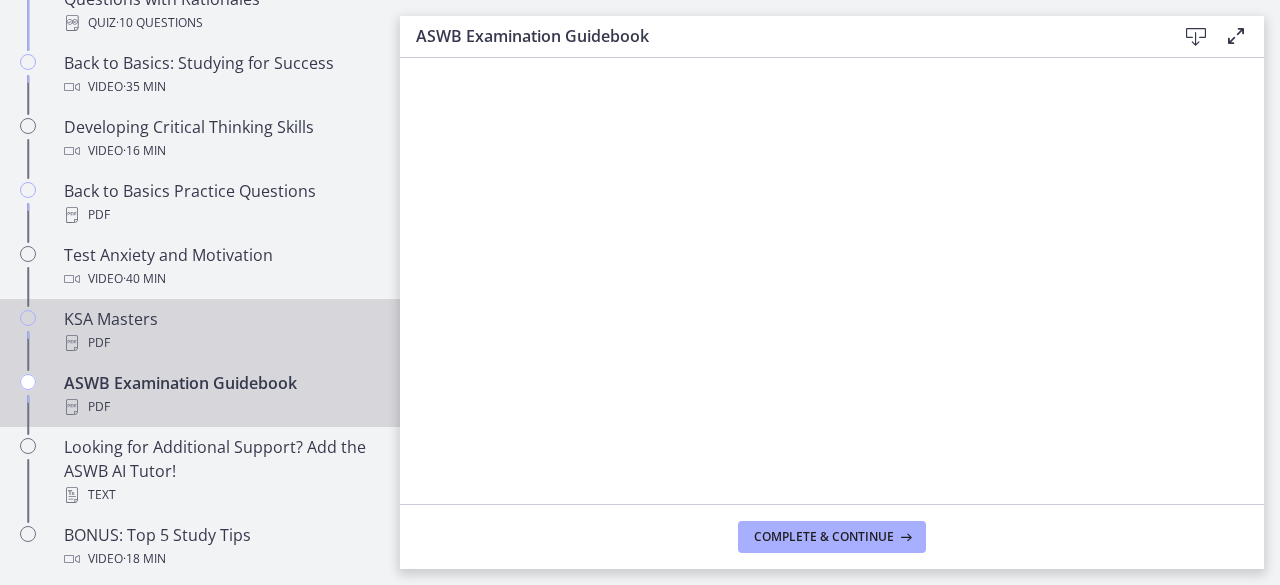 scroll, scrollTop: 700, scrollLeft: 0, axis: vertical 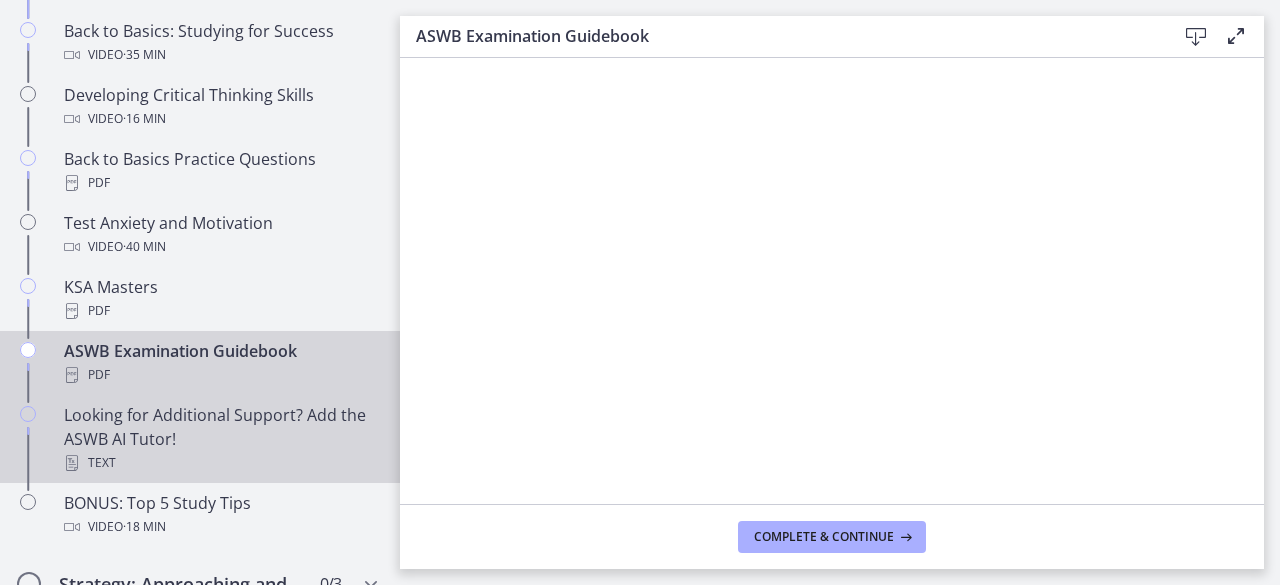 click at bounding box center [72, 463] 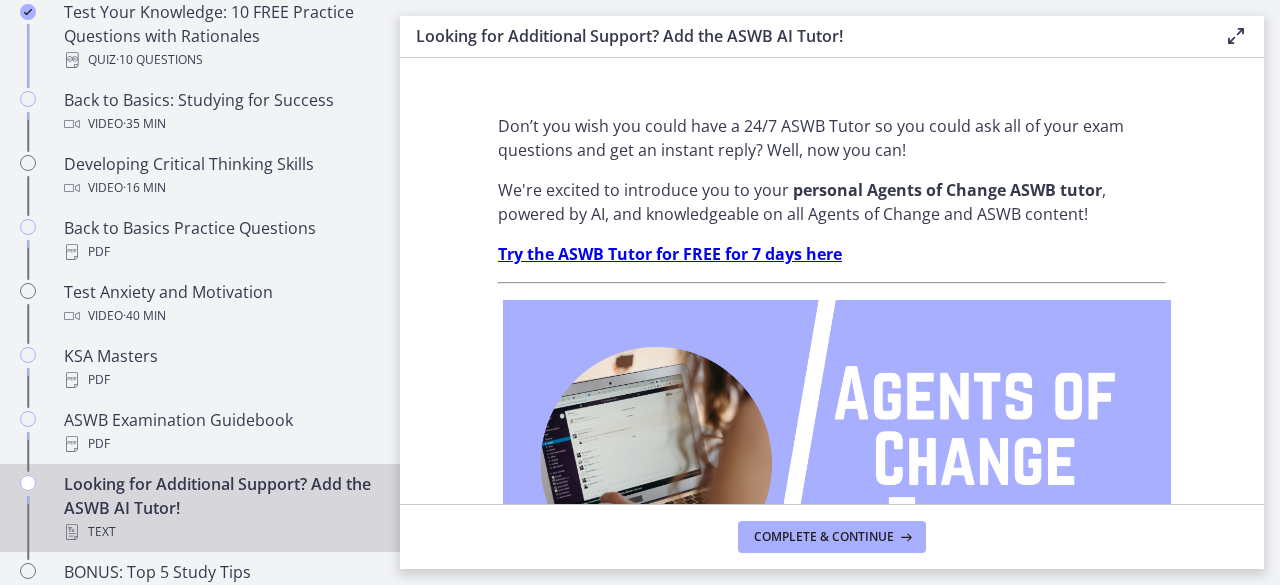 scroll, scrollTop: 600, scrollLeft: 0, axis: vertical 